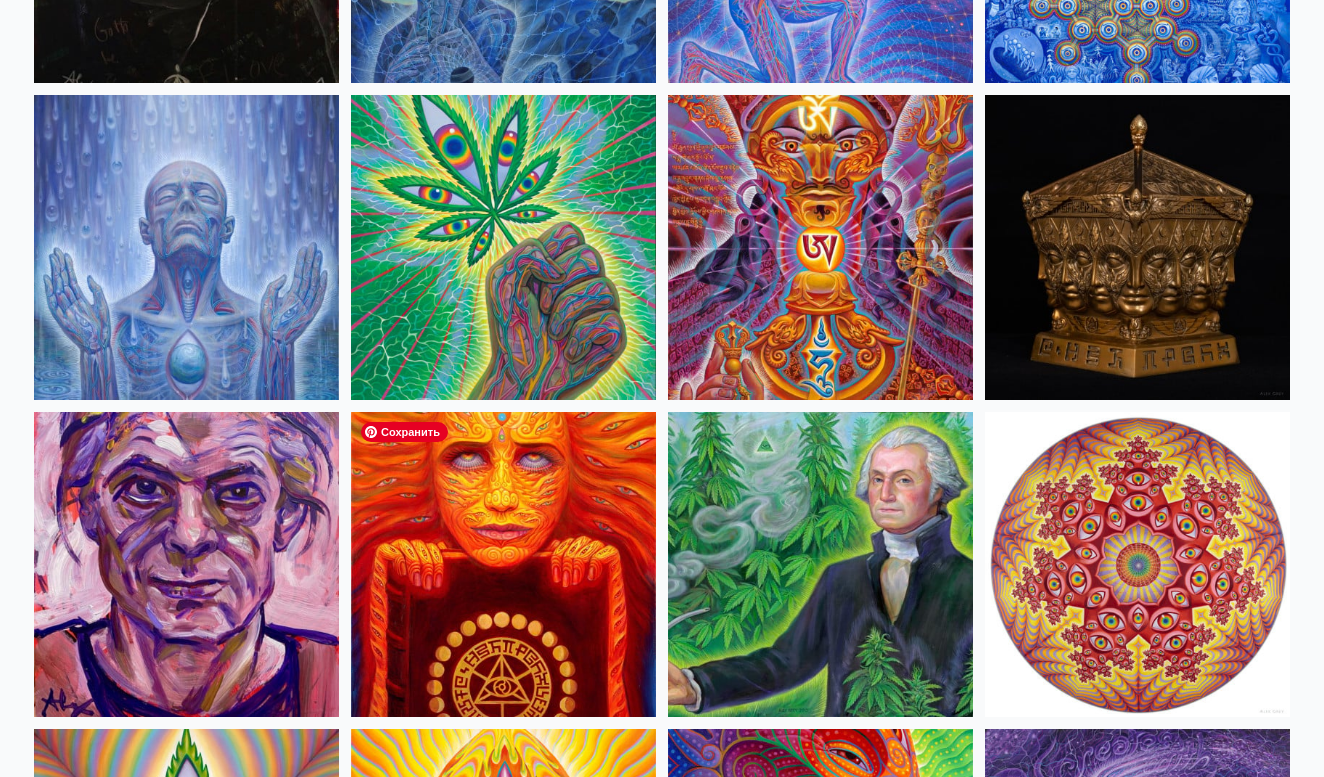 scroll, scrollTop: 2980, scrollLeft: 0, axis: vertical 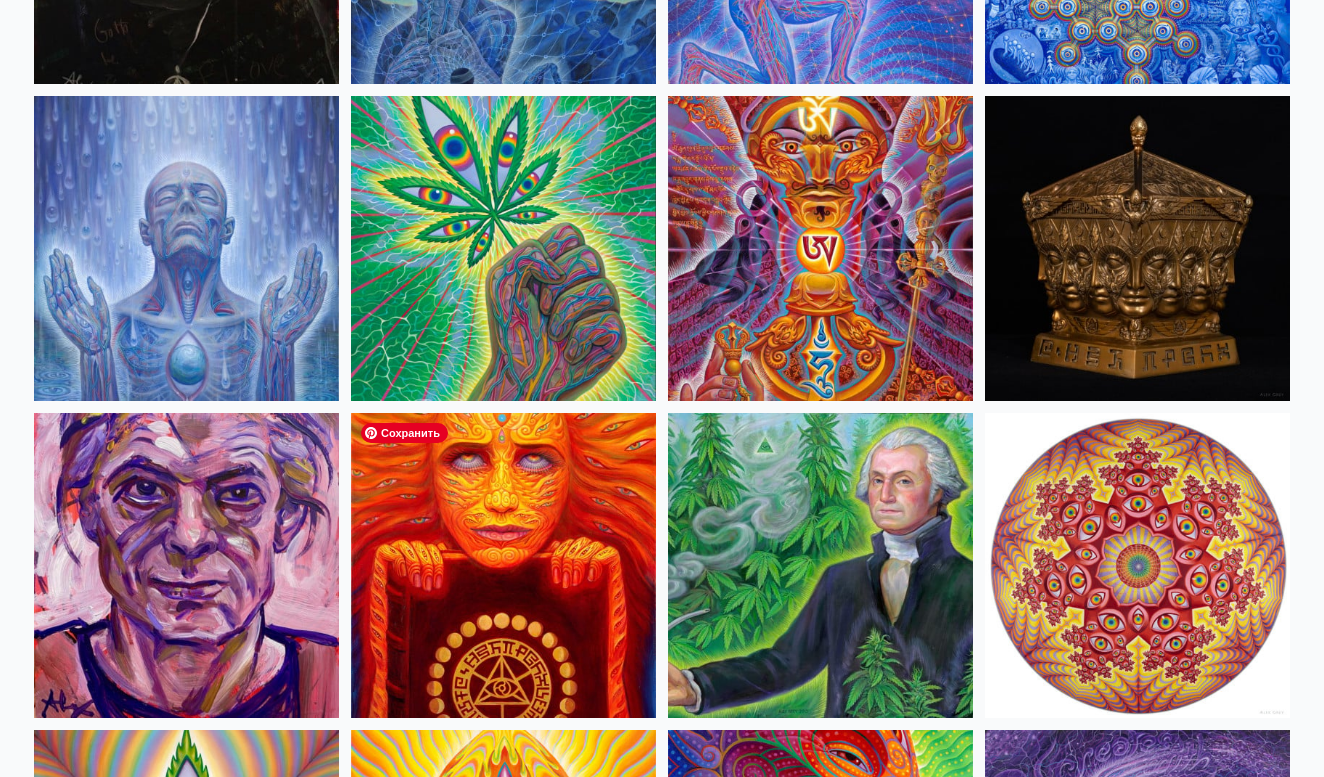 click at bounding box center [503, 565] 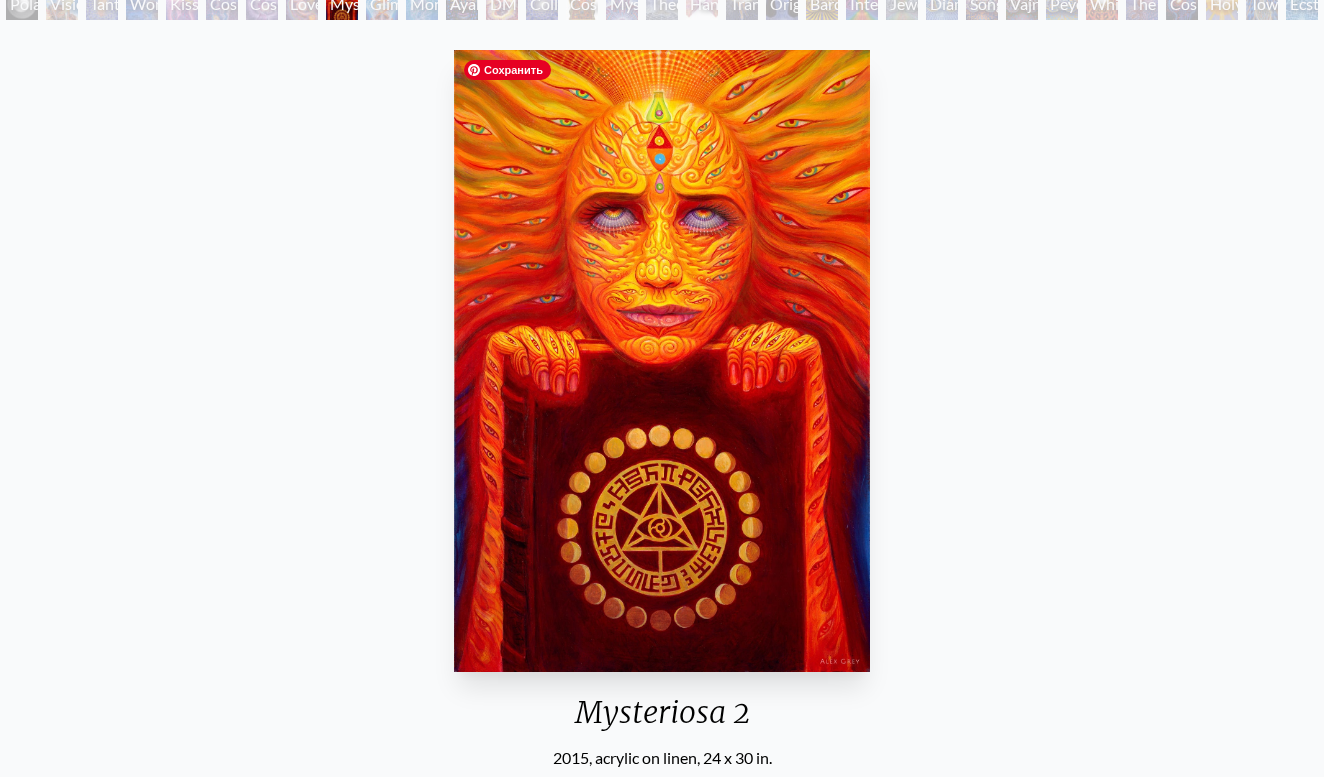 scroll, scrollTop: 133, scrollLeft: 0, axis: vertical 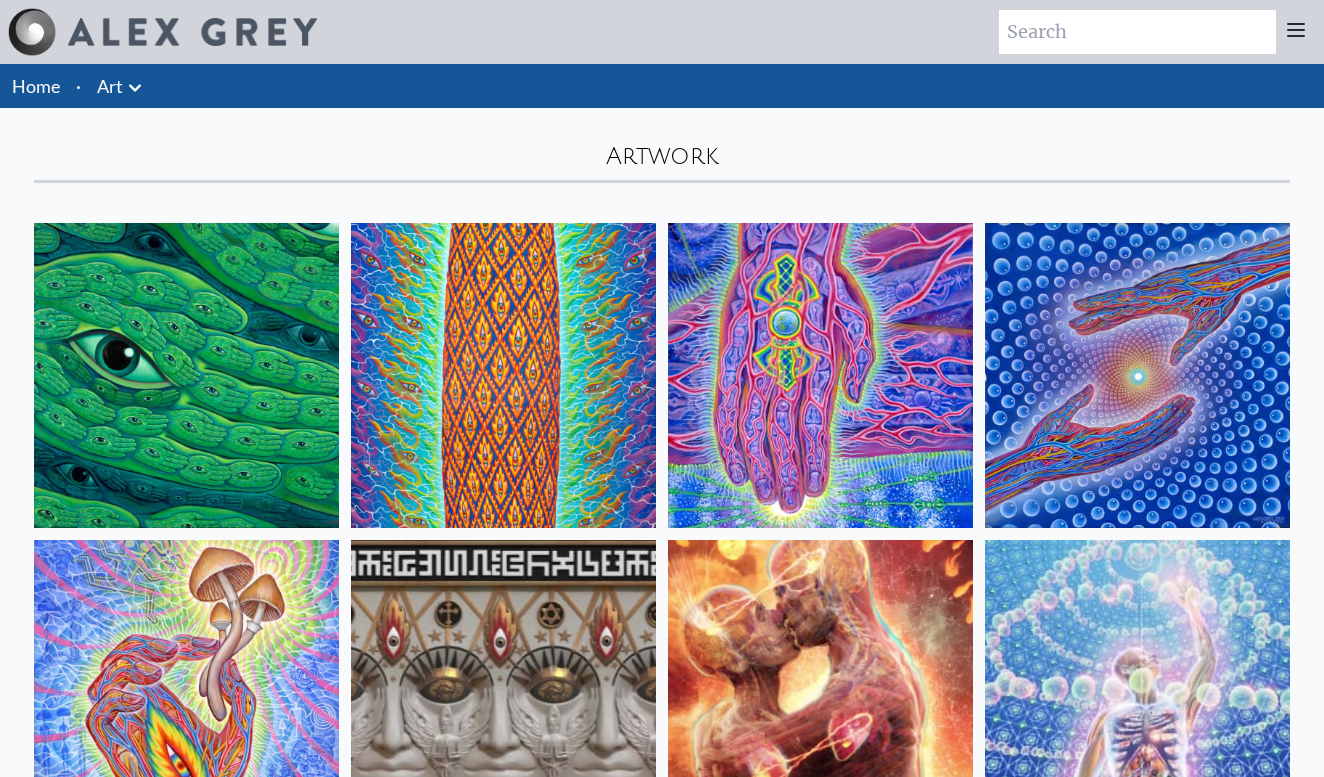 click 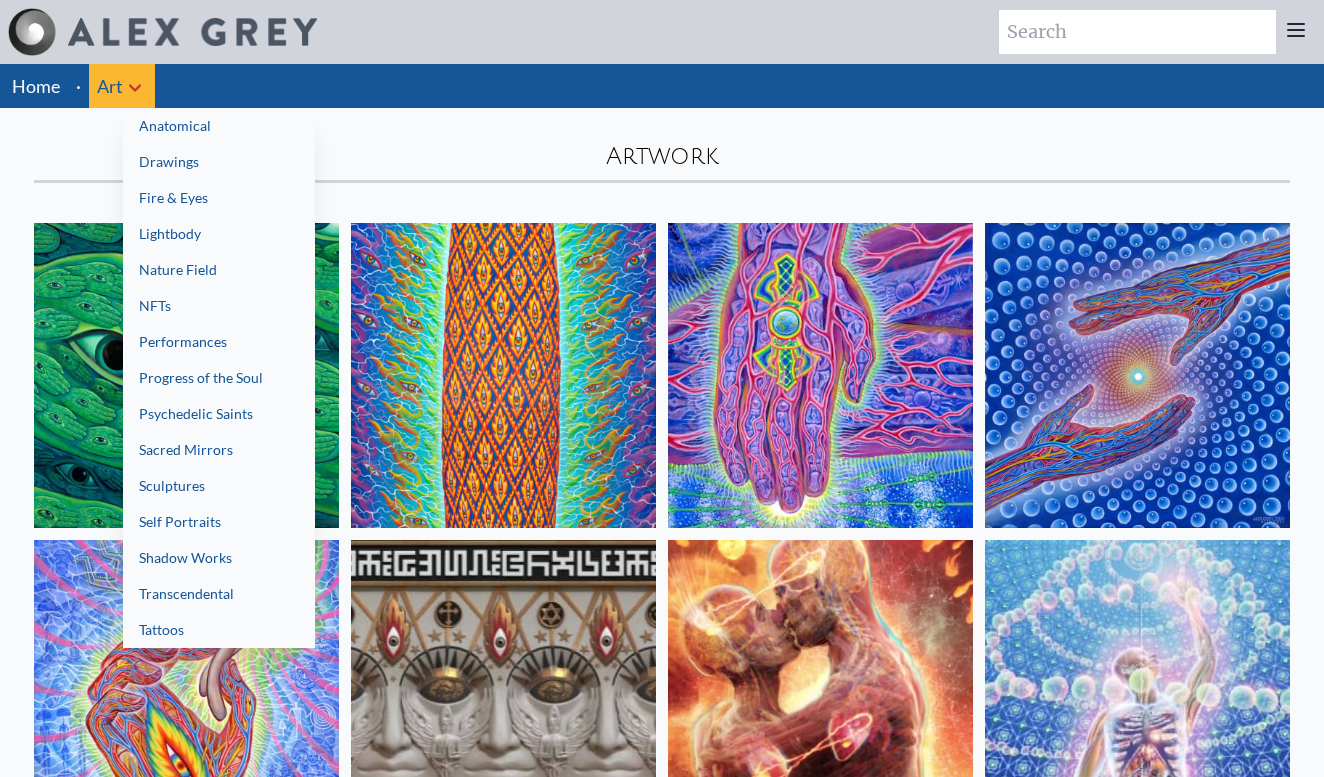 click on "Fire & Eyes" at bounding box center (219, 198) 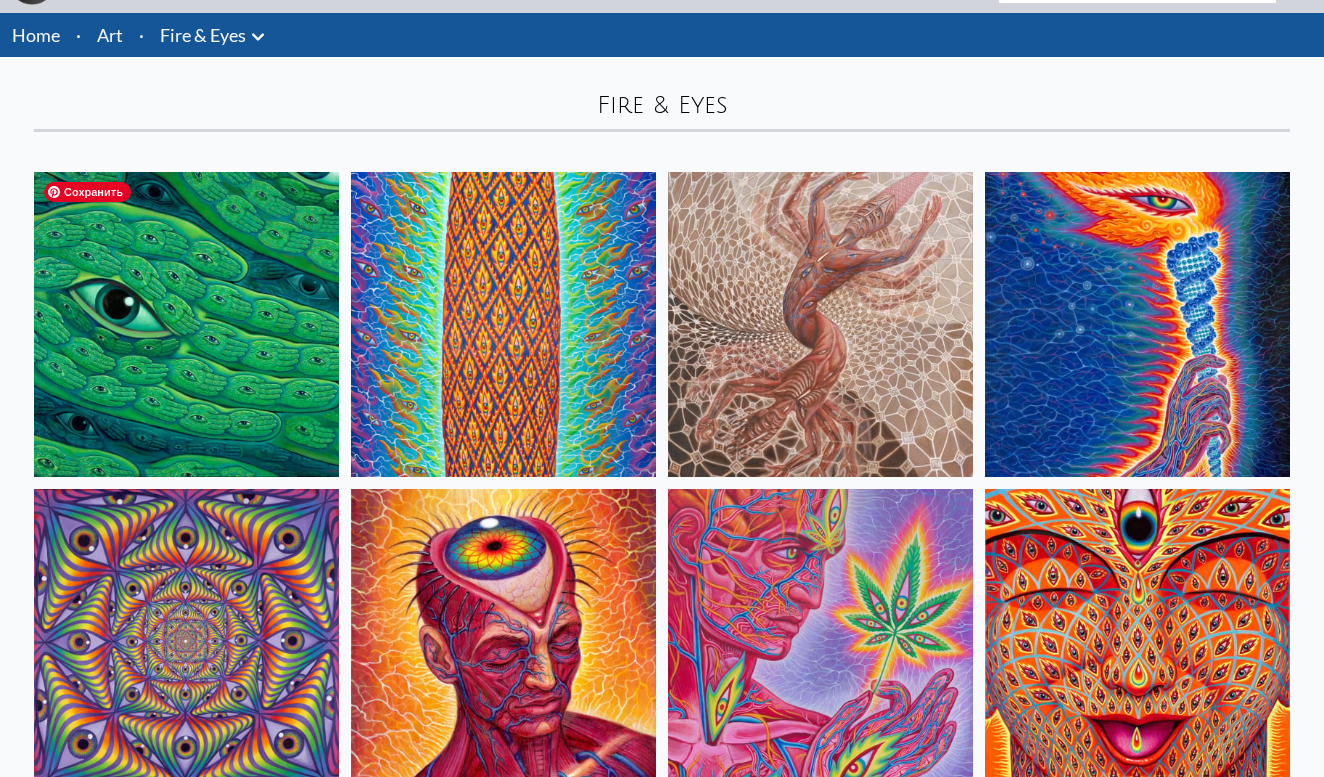 scroll, scrollTop: 55, scrollLeft: 0, axis: vertical 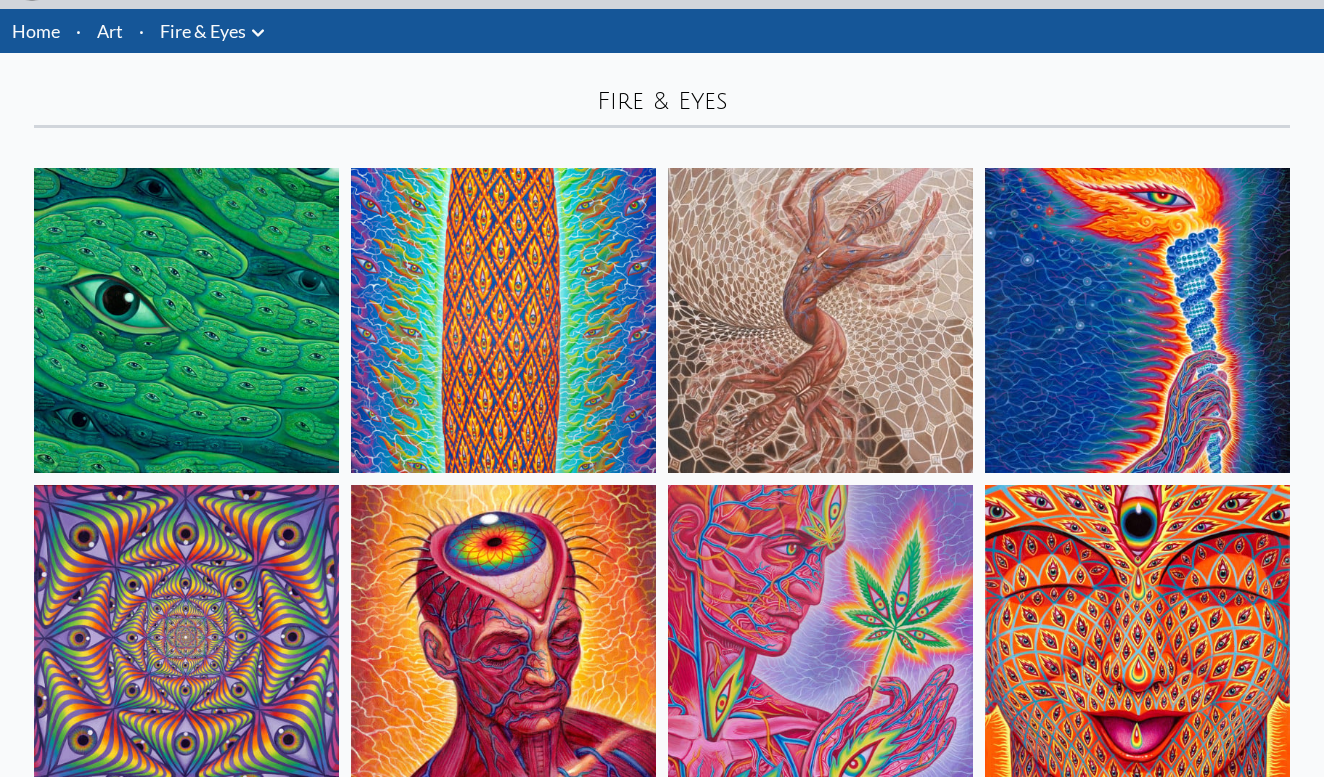 click 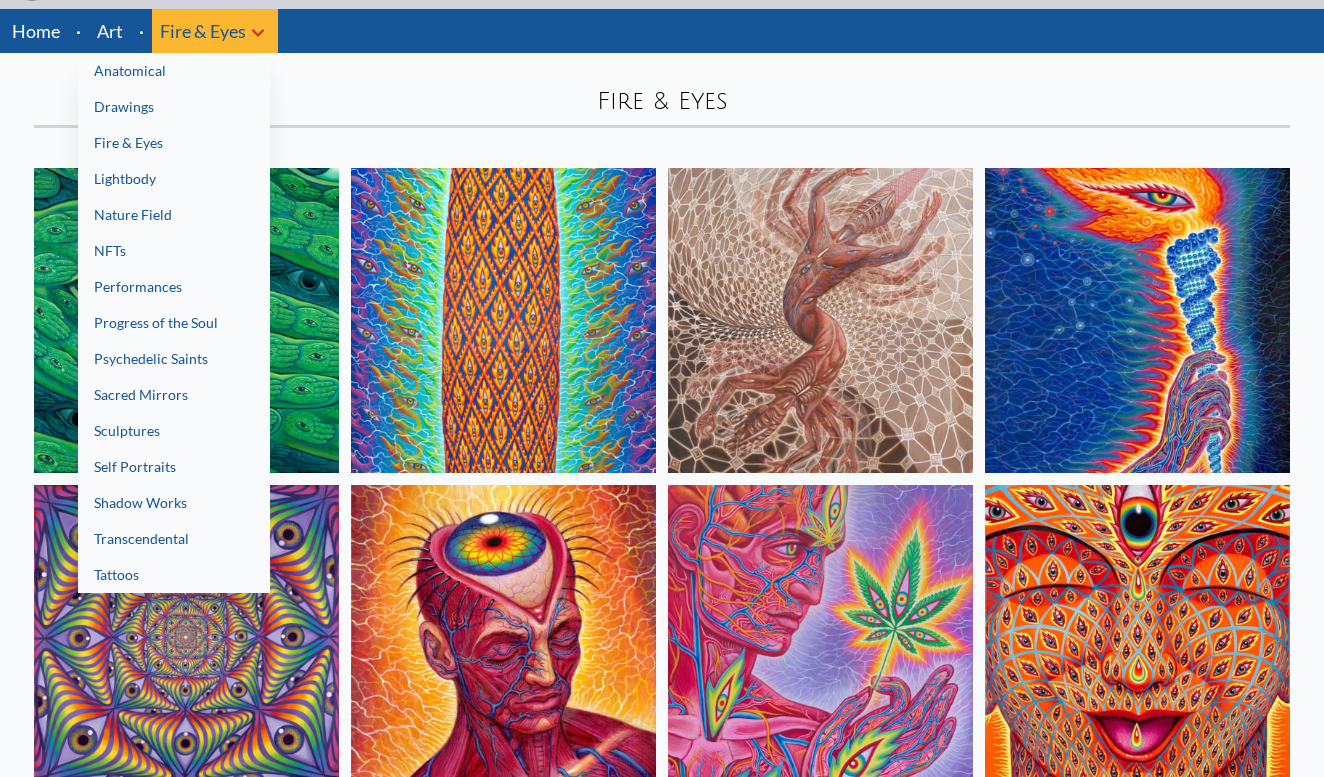 click on "Anatomical" at bounding box center (174, 71) 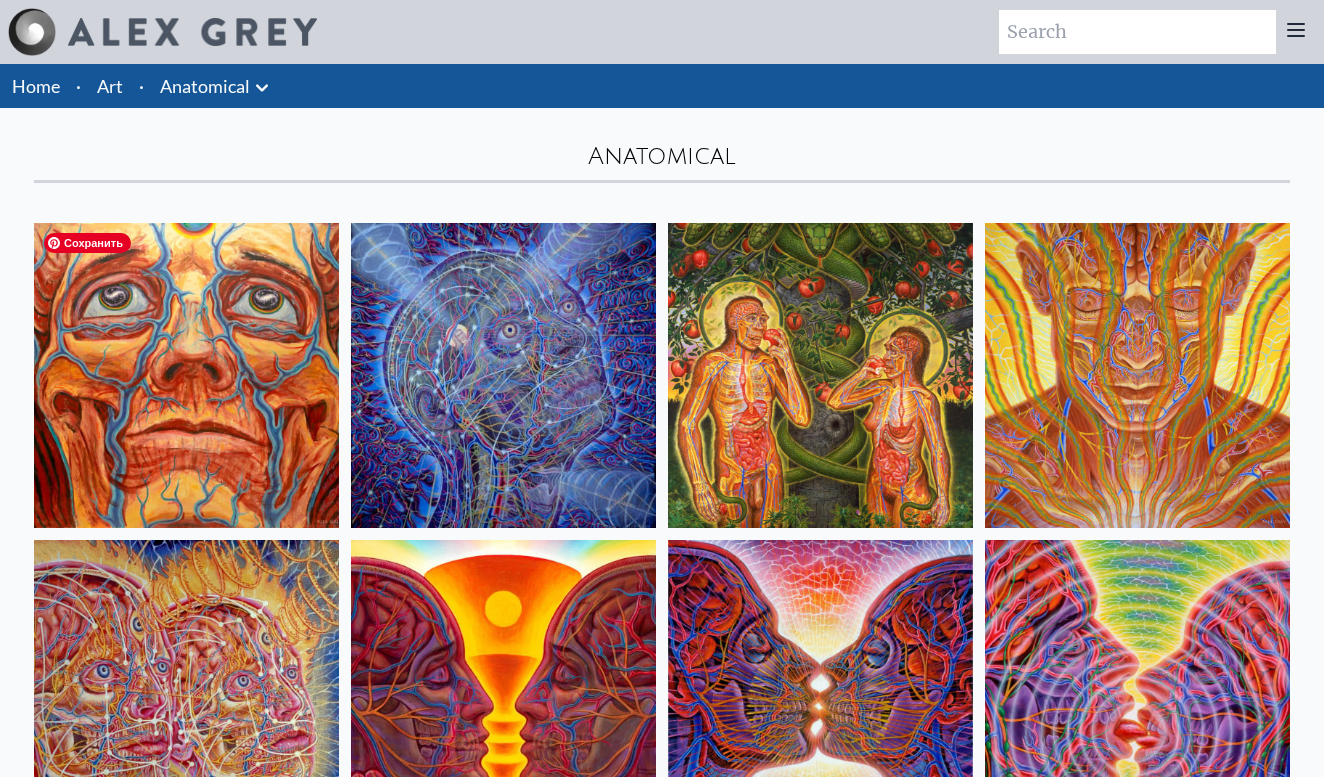 scroll, scrollTop: 0, scrollLeft: 0, axis: both 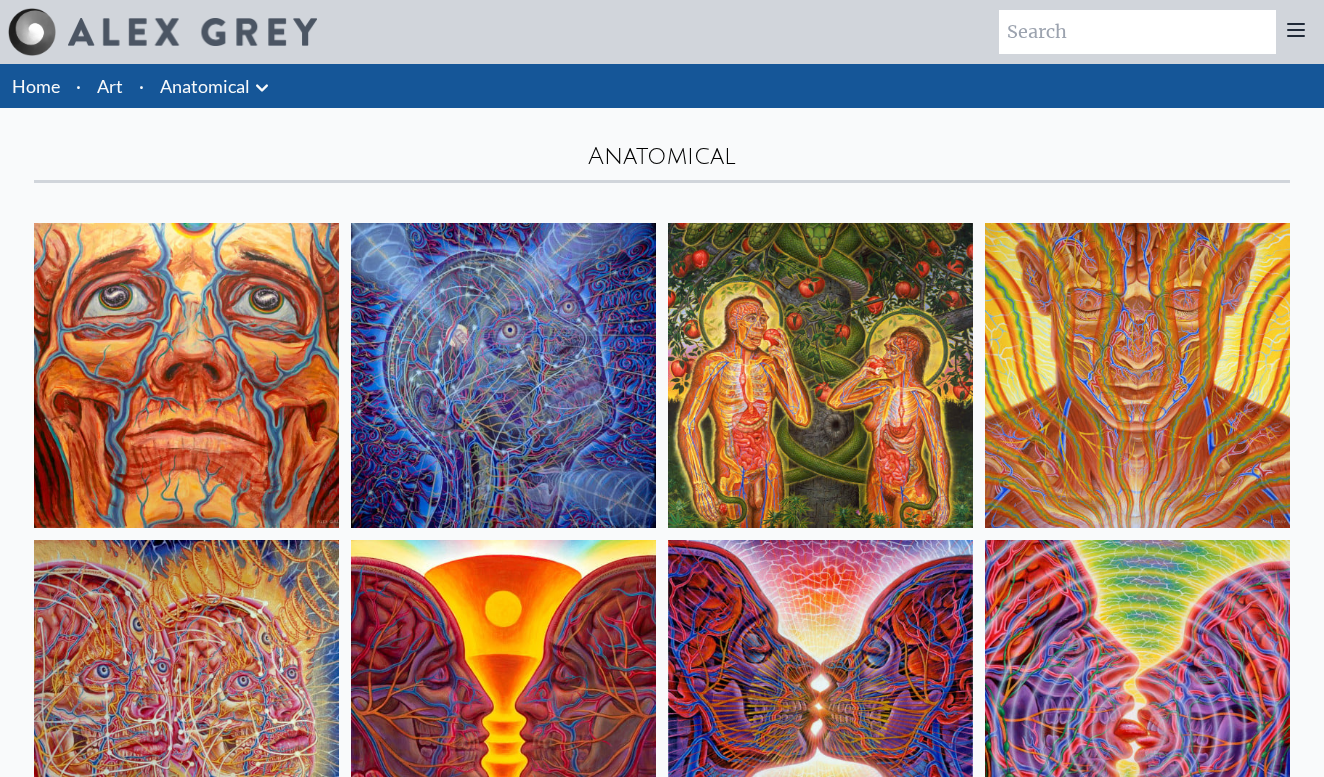 click on "Anatomical" at bounding box center (205, 86) 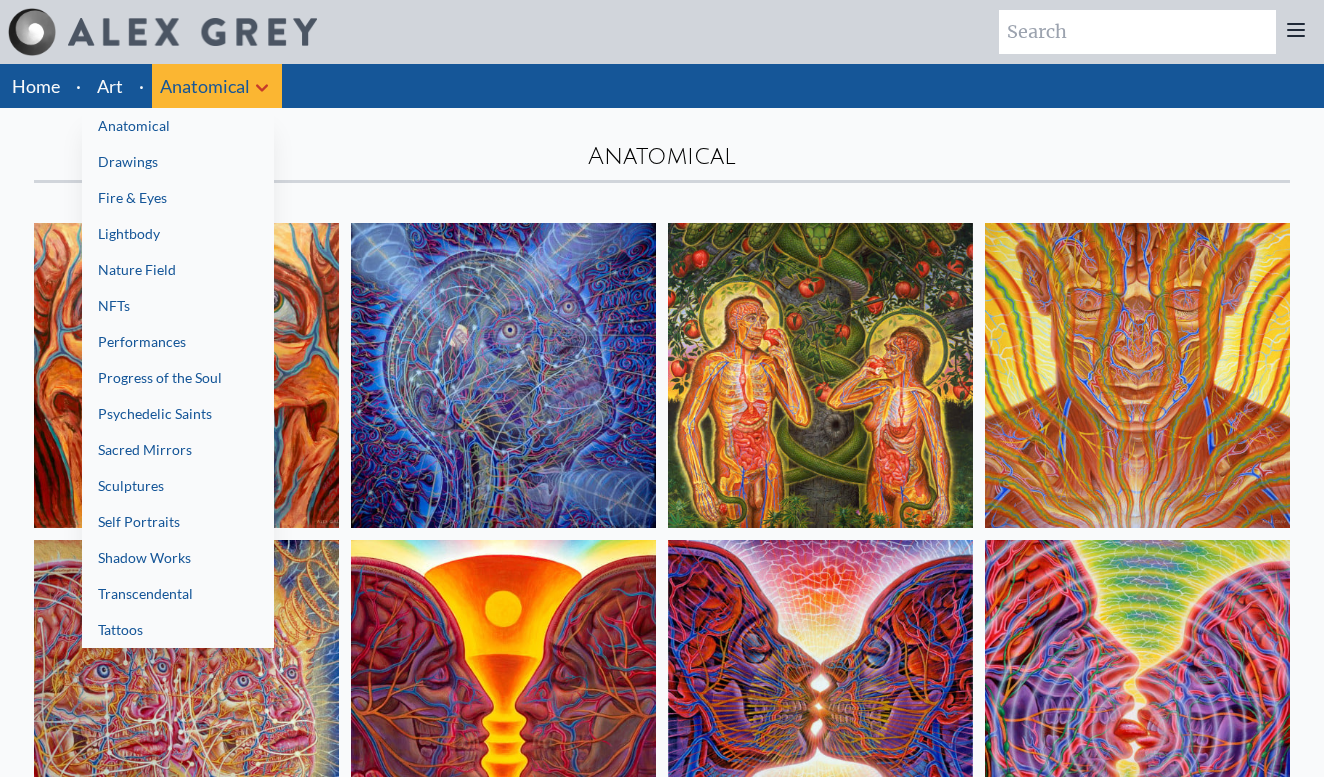 click on "Transcendental" at bounding box center (178, 594) 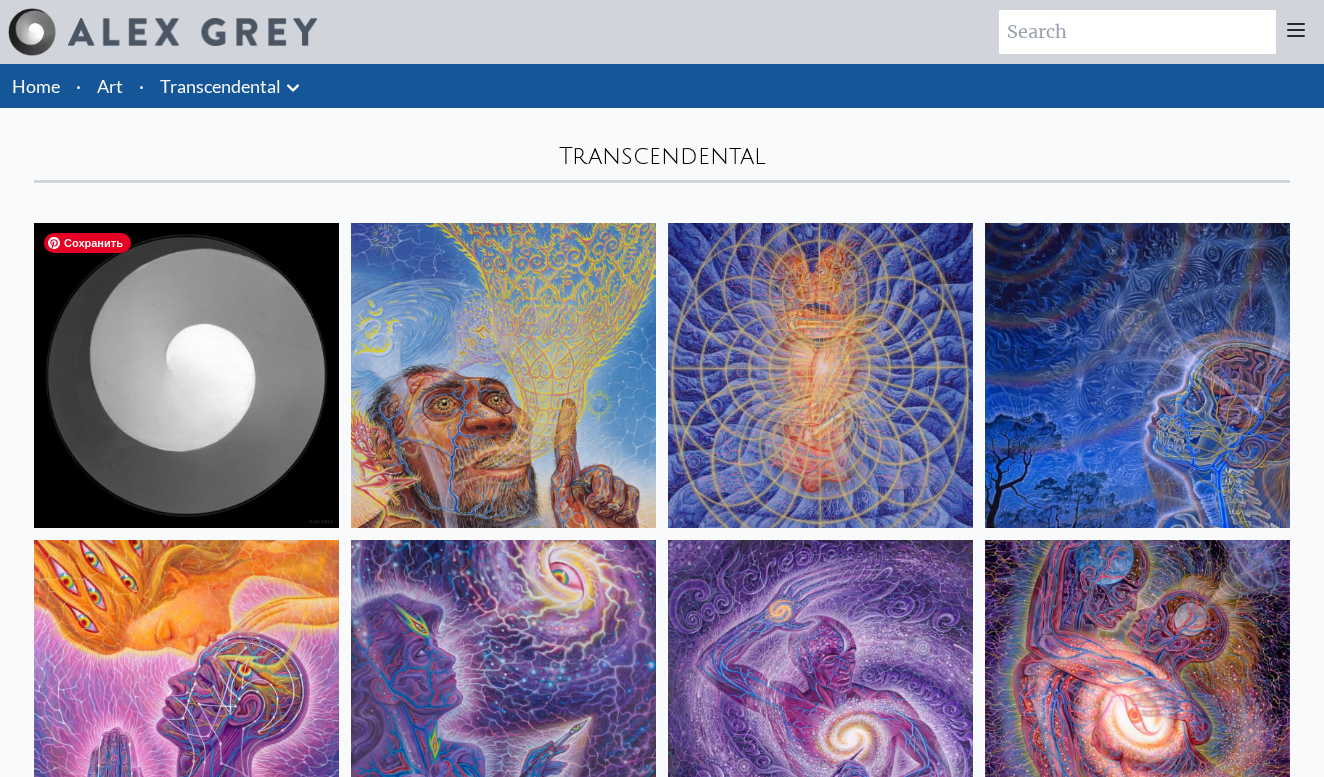 scroll, scrollTop: 0, scrollLeft: 0, axis: both 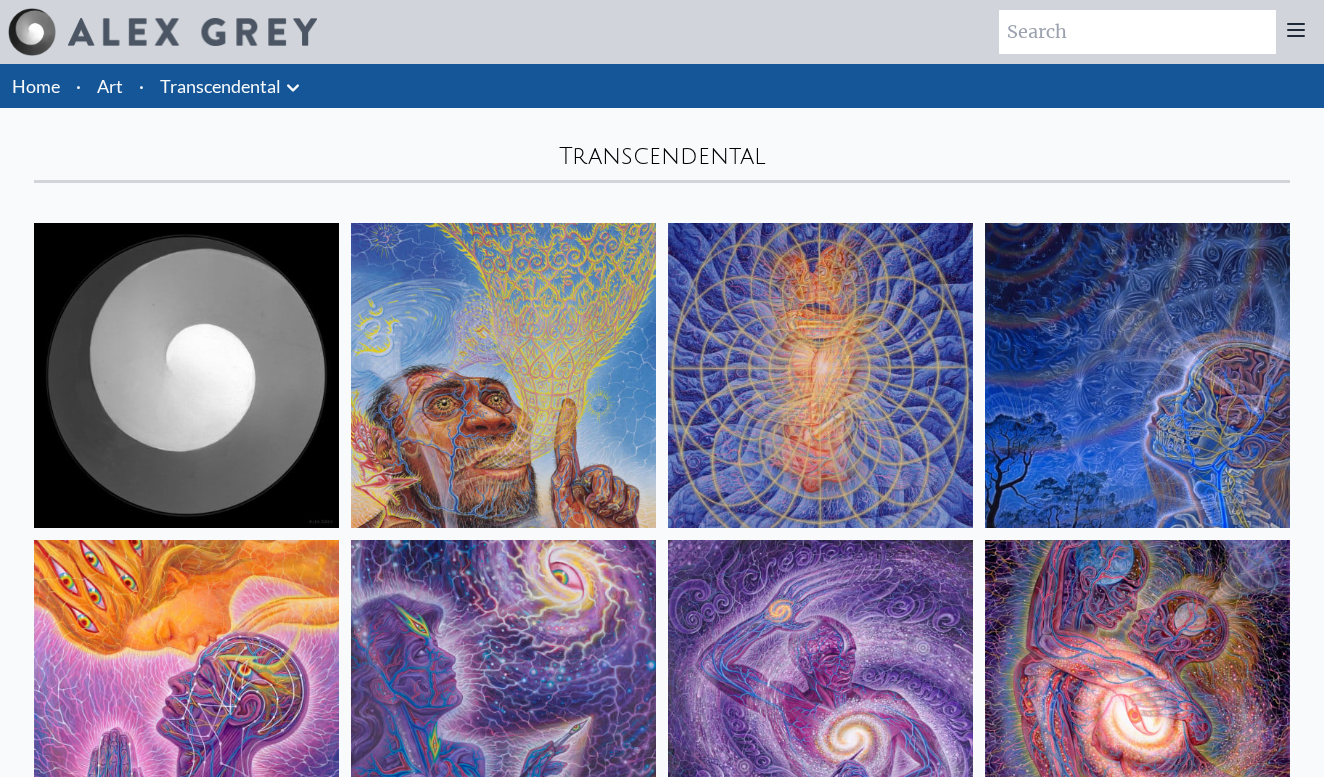 click 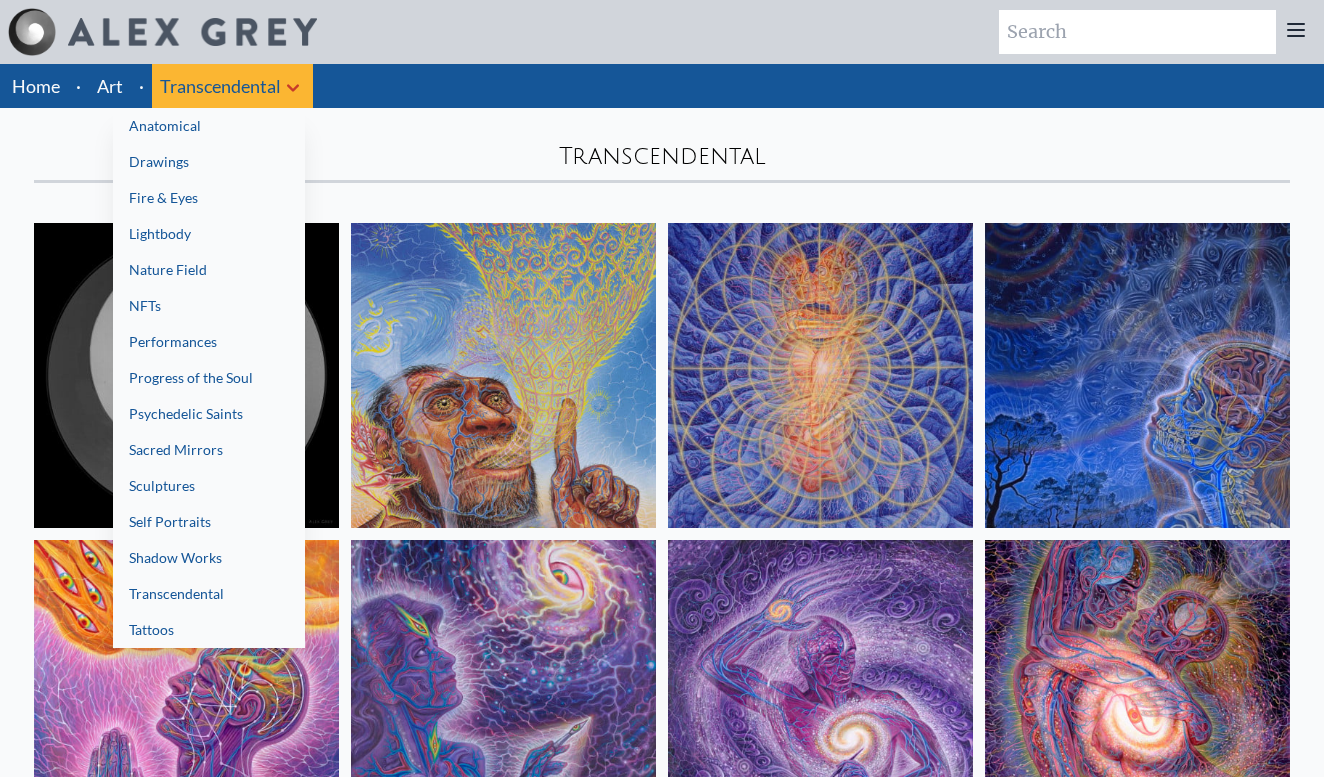 click on "Sacred Mirrors" at bounding box center [209, 450] 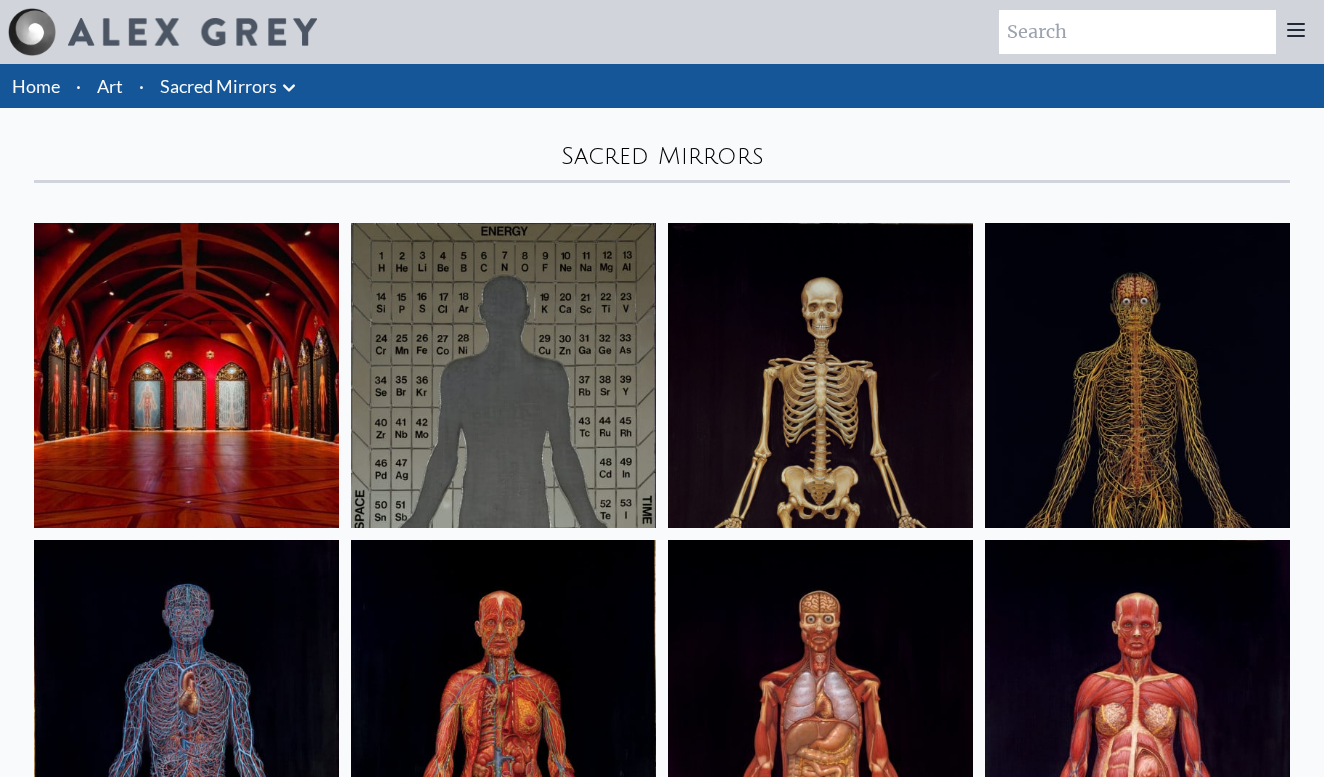 scroll, scrollTop: 0, scrollLeft: 0, axis: both 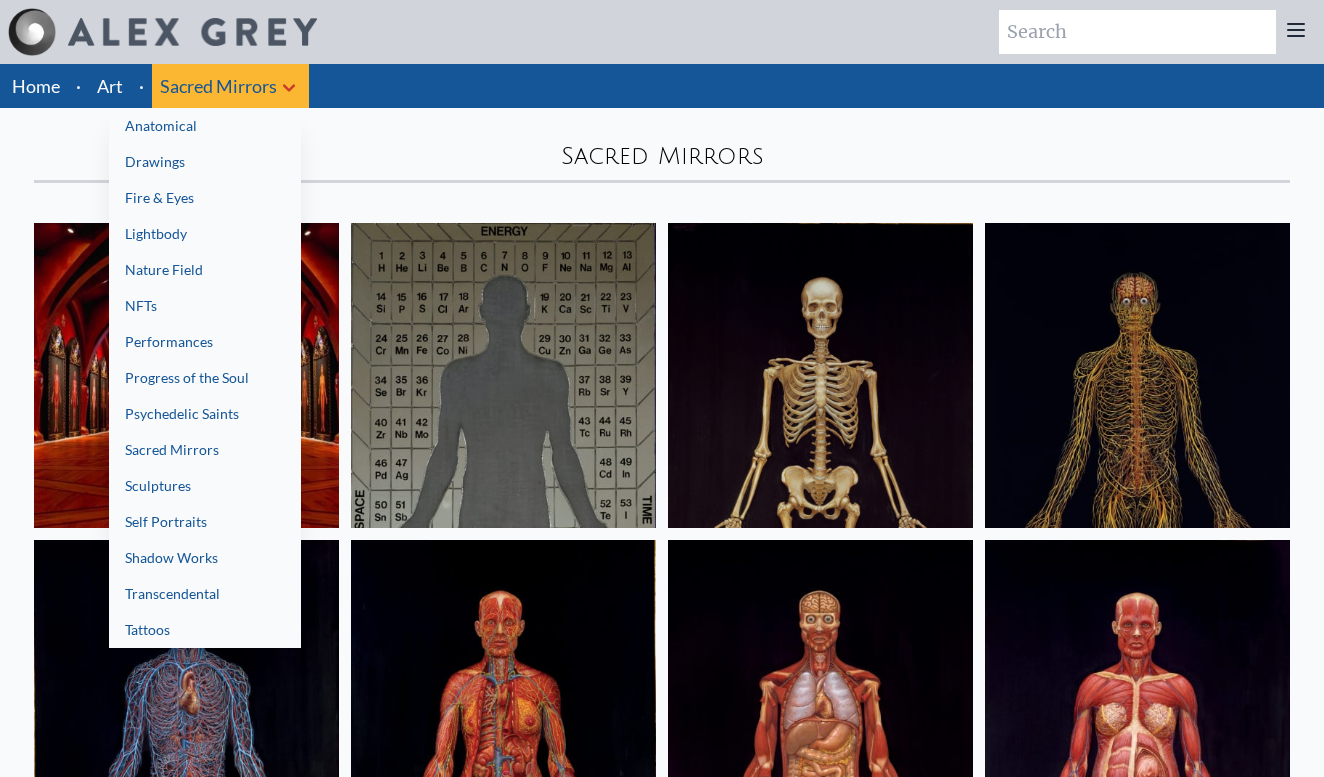 click on "NFTs" at bounding box center [205, 306] 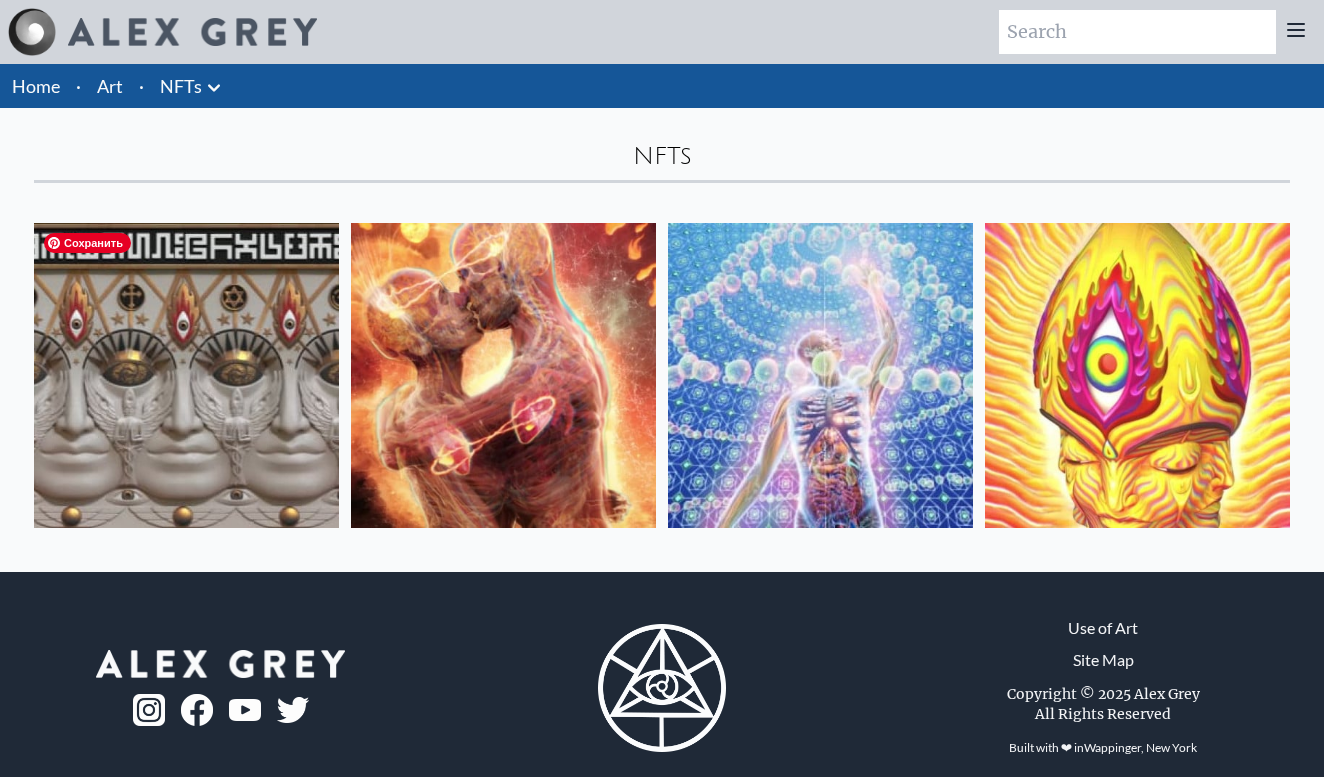 scroll, scrollTop: 0, scrollLeft: 0, axis: both 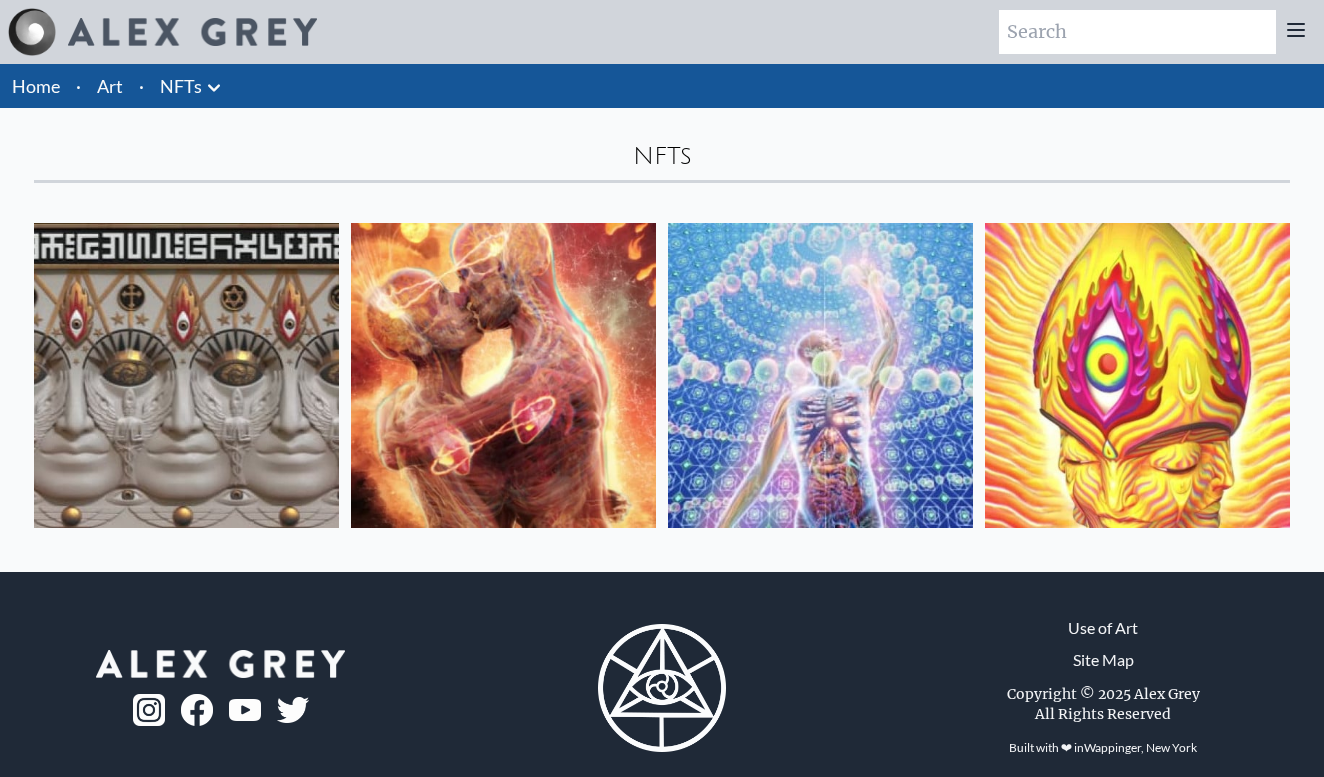 click 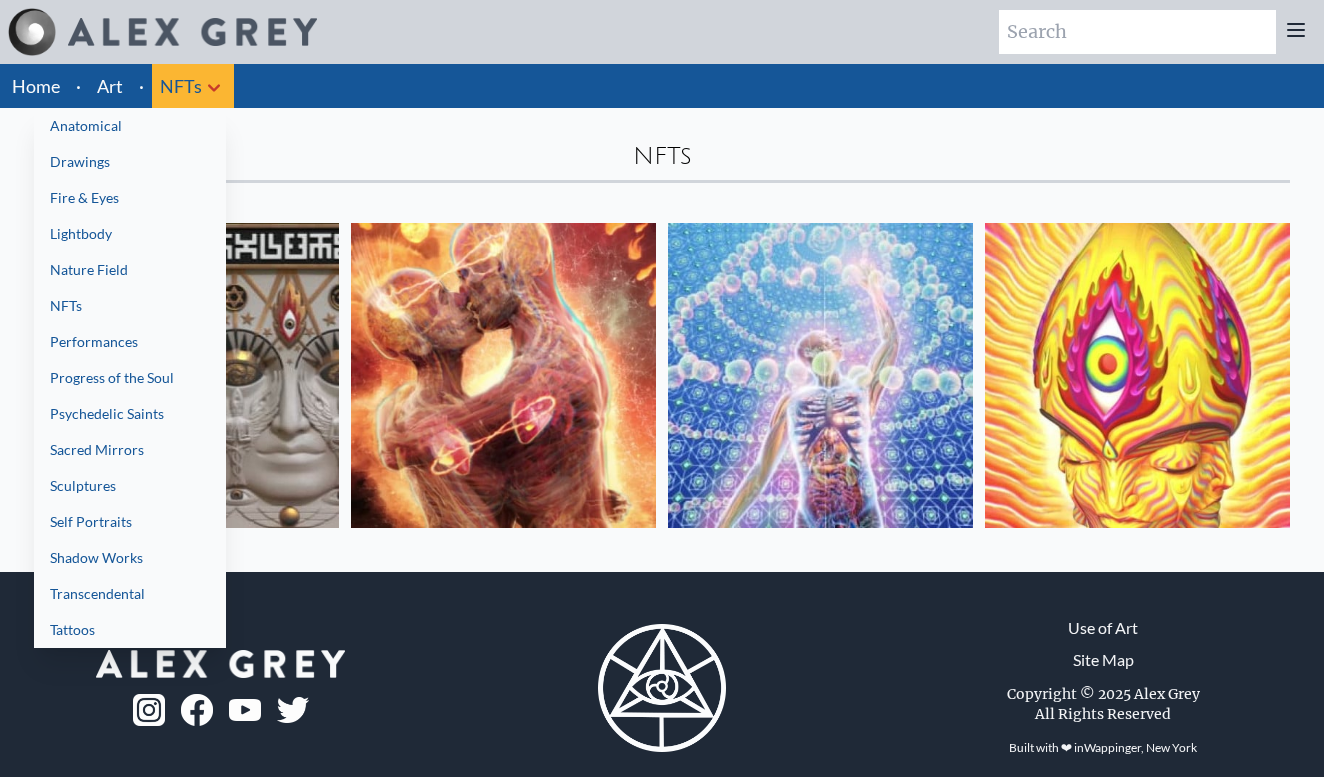 click on "Fire & Eyes" at bounding box center (130, 198) 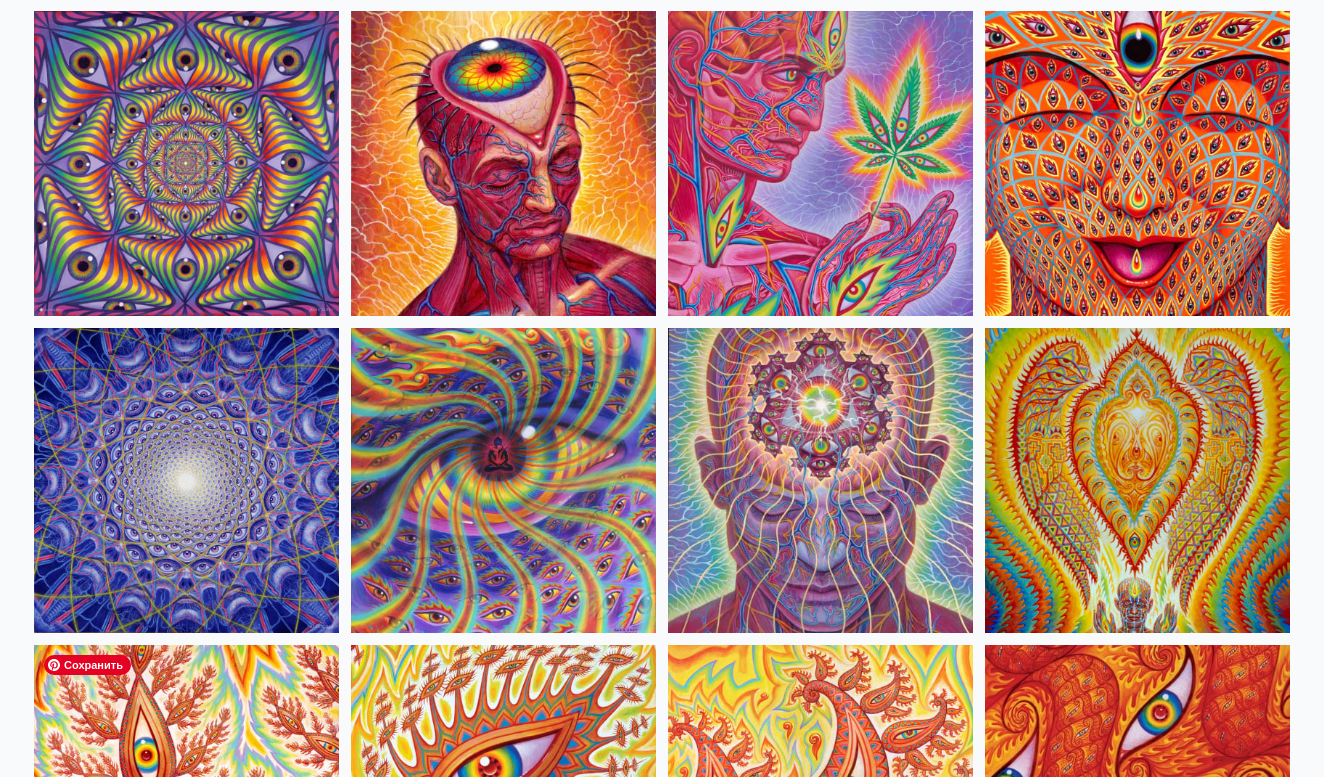 scroll, scrollTop: 557, scrollLeft: 0, axis: vertical 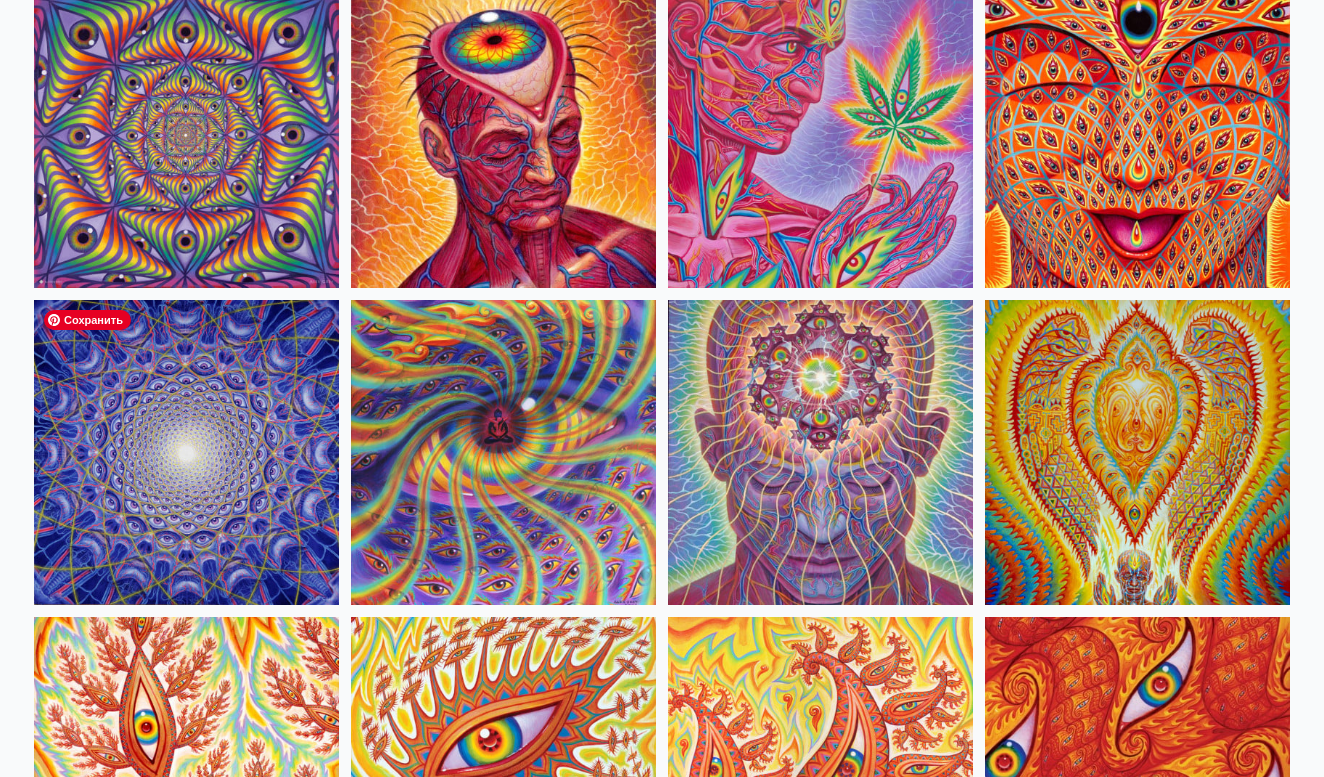 click at bounding box center [186, 452] 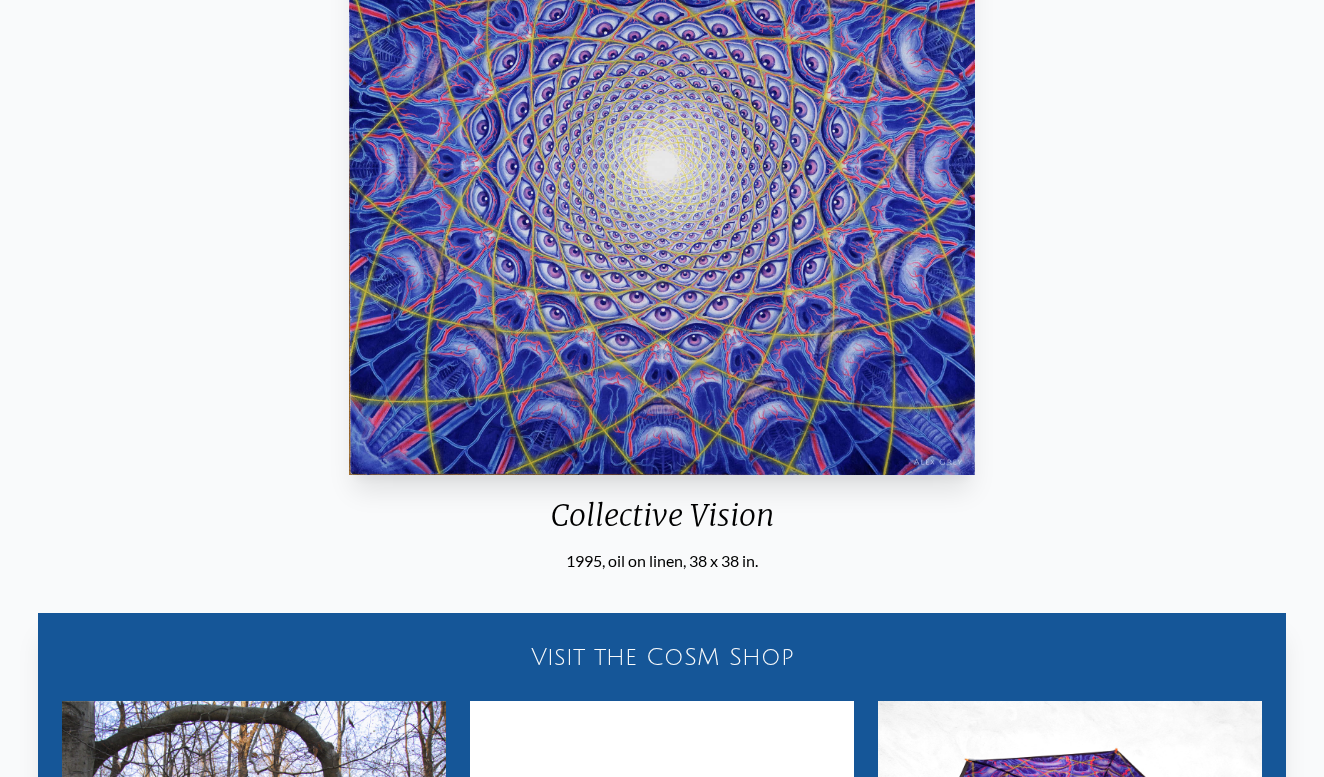 scroll, scrollTop: 320, scrollLeft: 0, axis: vertical 